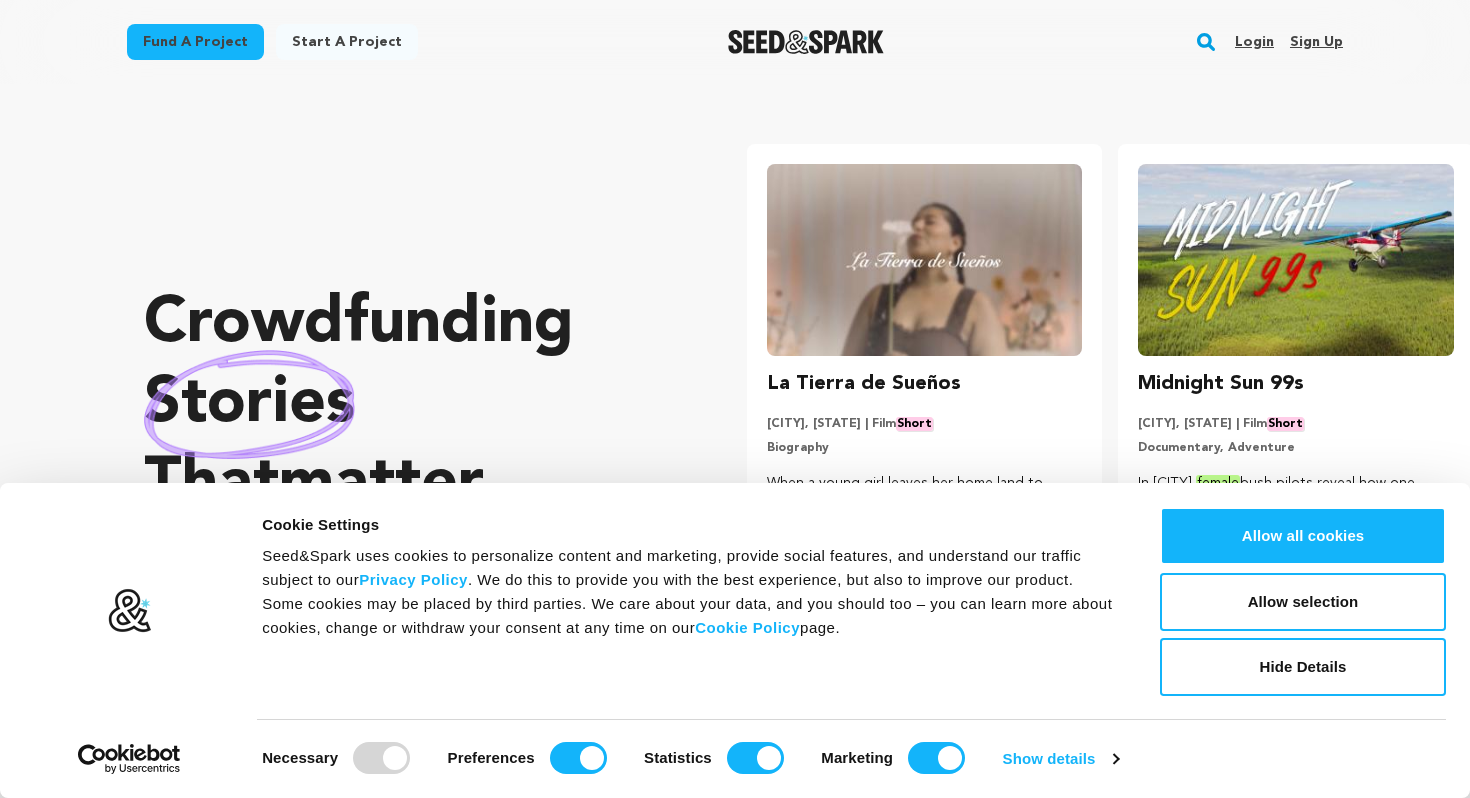scroll, scrollTop: 0, scrollLeft: 0, axis: both 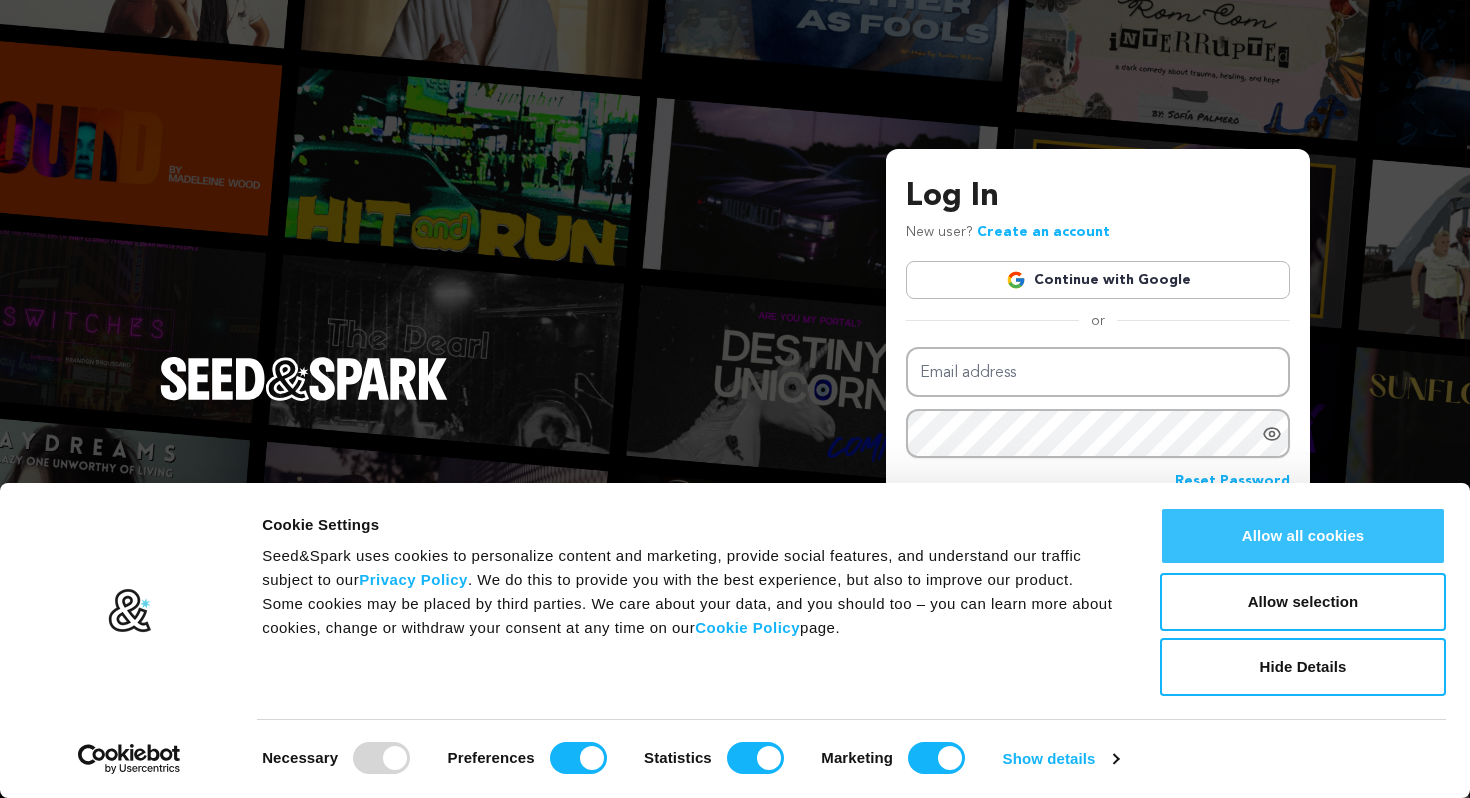 click on "Allow all cookies" at bounding box center (1303, 536) 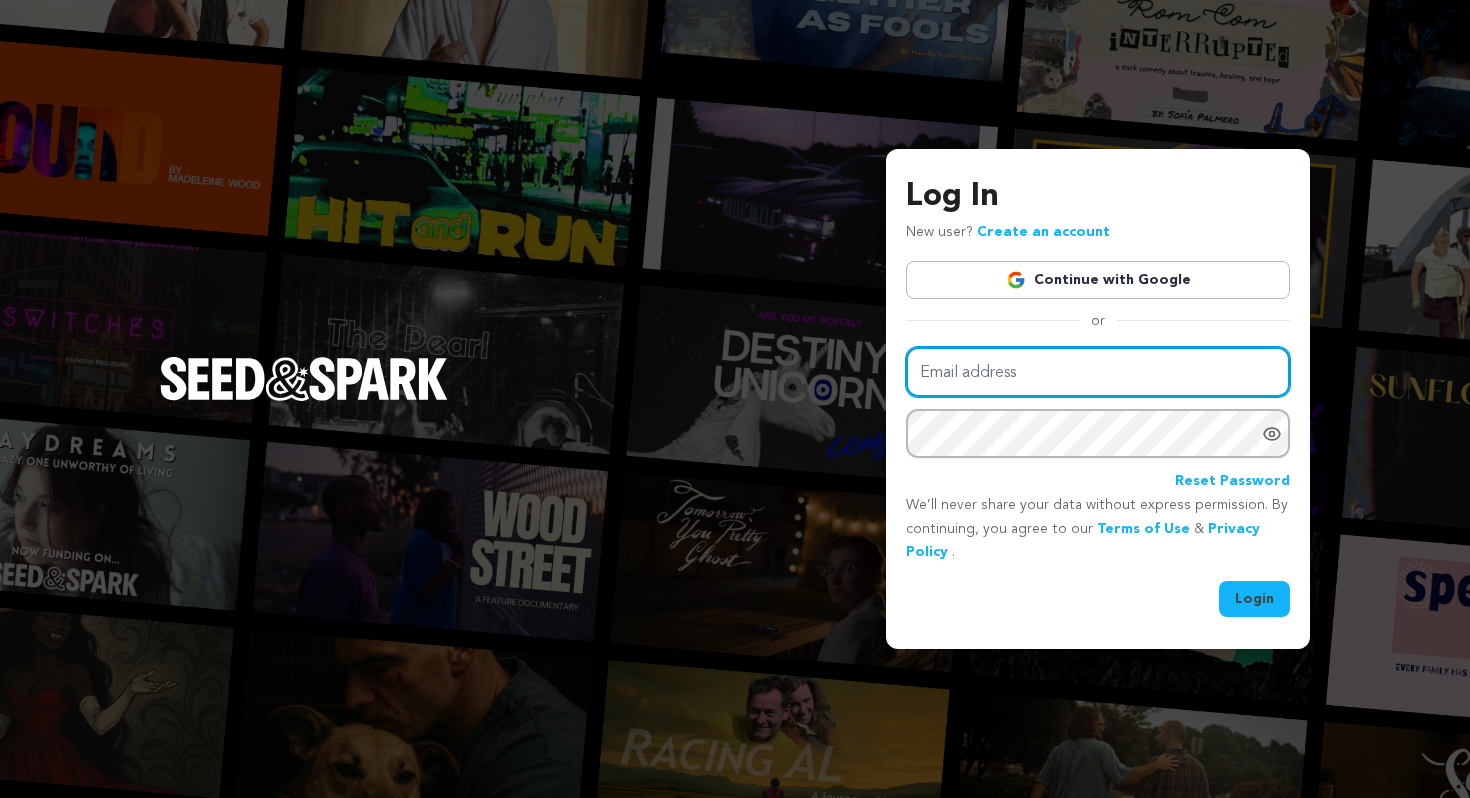 click on "Email address" at bounding box center [1098, 372] 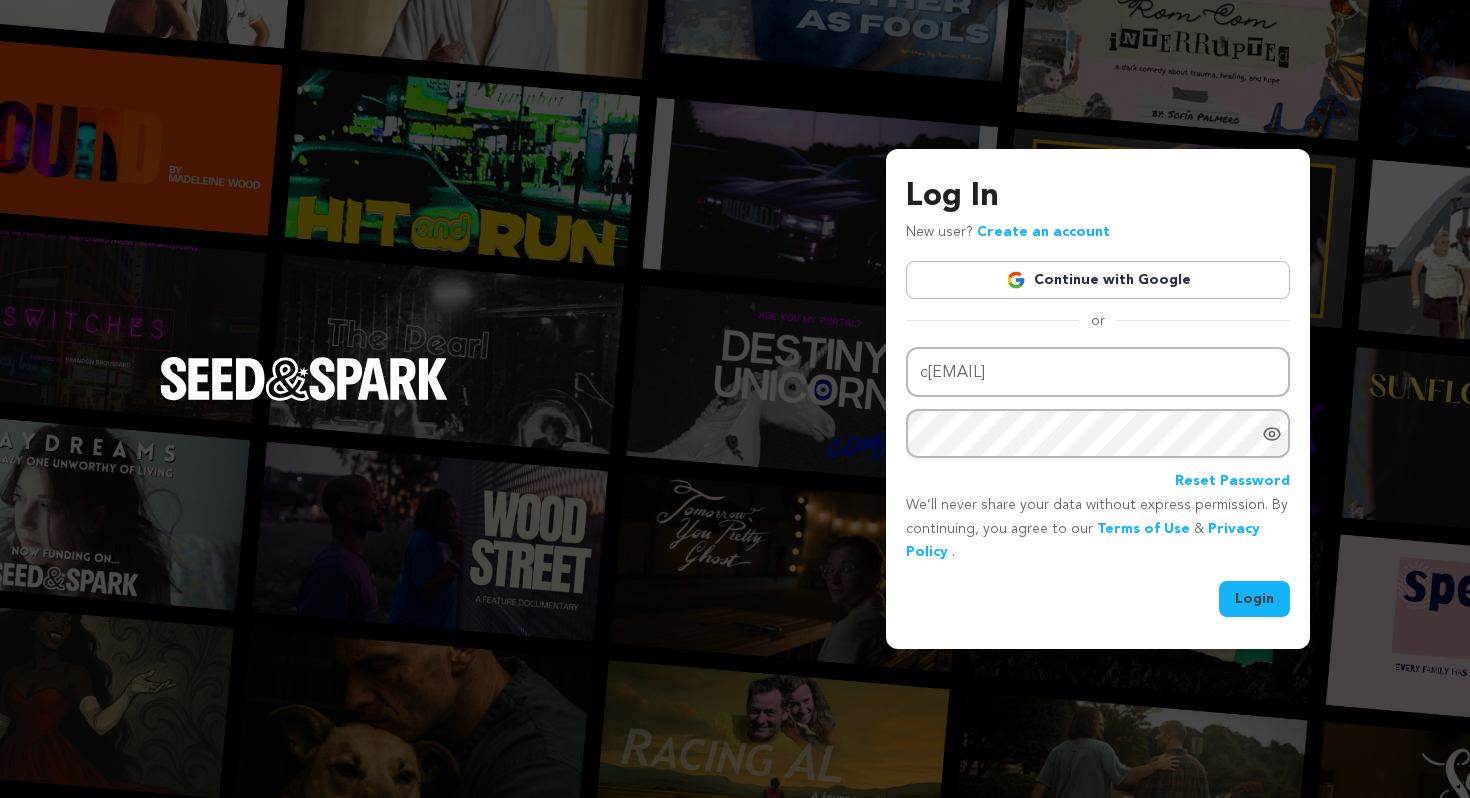 click on "Continue with Google" at bounding box center (1098, 280) 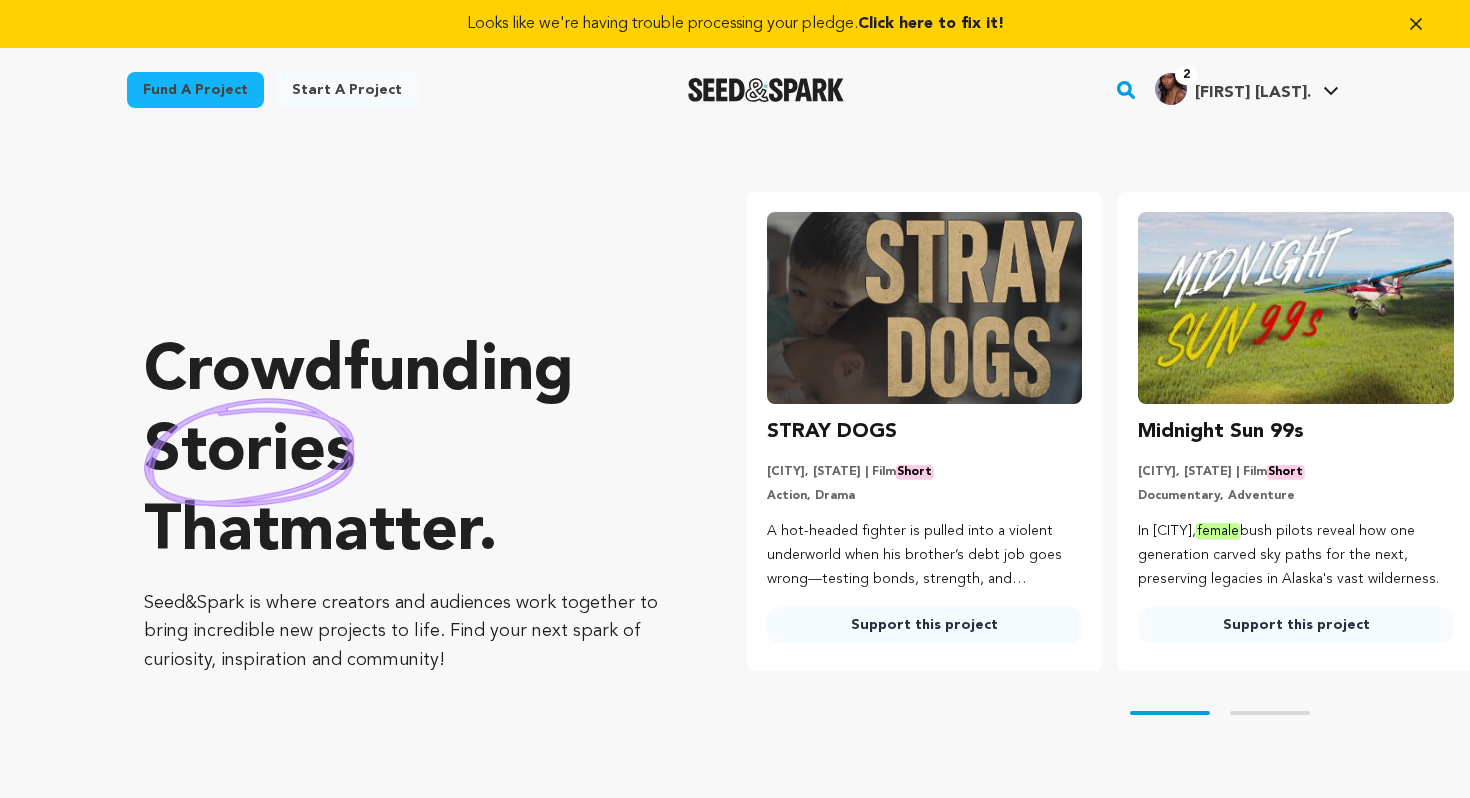 scroll, scrollTop: 0, scrollLeft: 0, axis: both 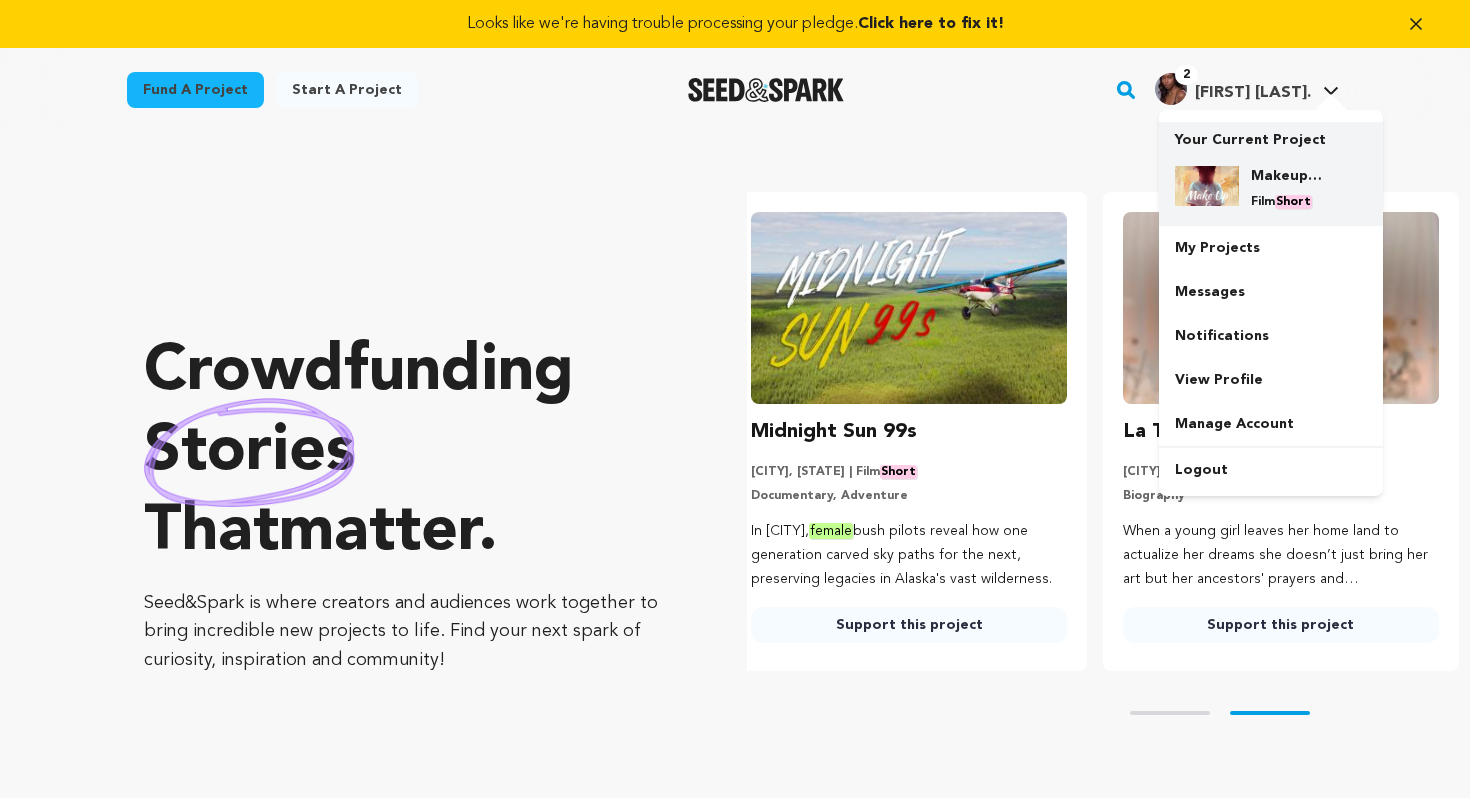 click on "Makeup and Medicine
Film  Short" at bounding box center (1287, 188) 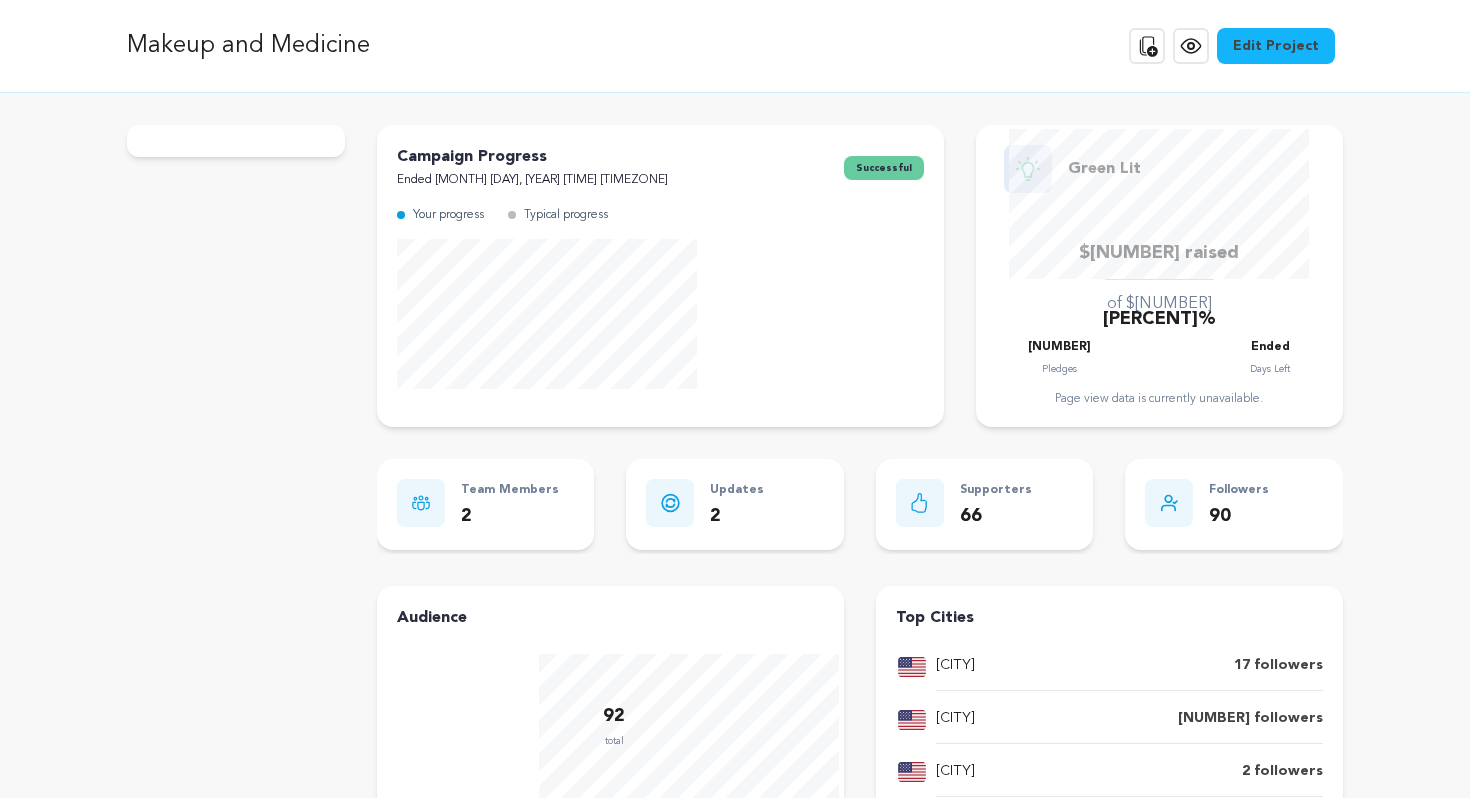 scroll, scrollTop: 0, scrollLeft: 0, axis: both 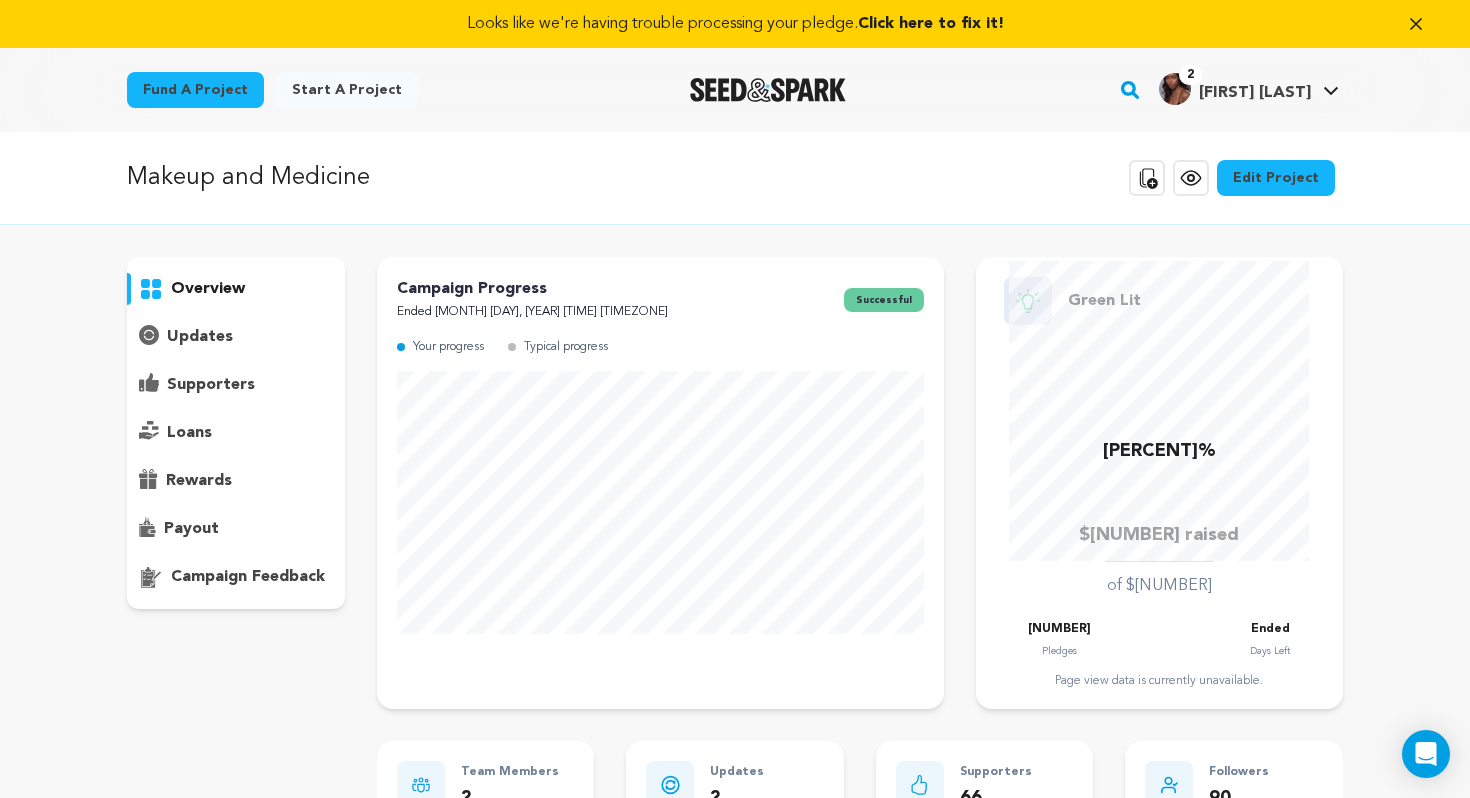 click on "supporters" at bounding box center (211, 385) 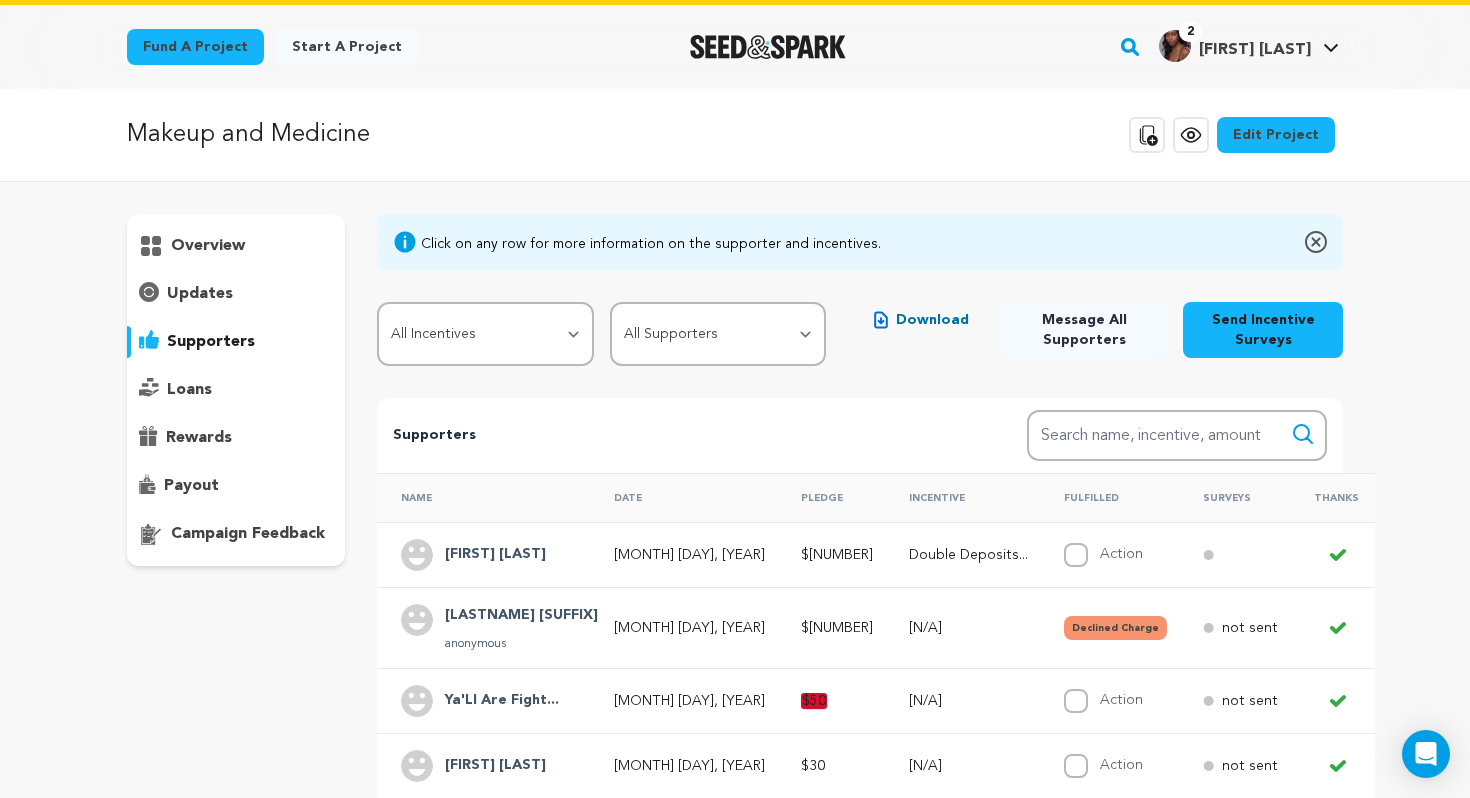 scroll, scrollTop: 41, scrollLeft: 0, axis: vertical 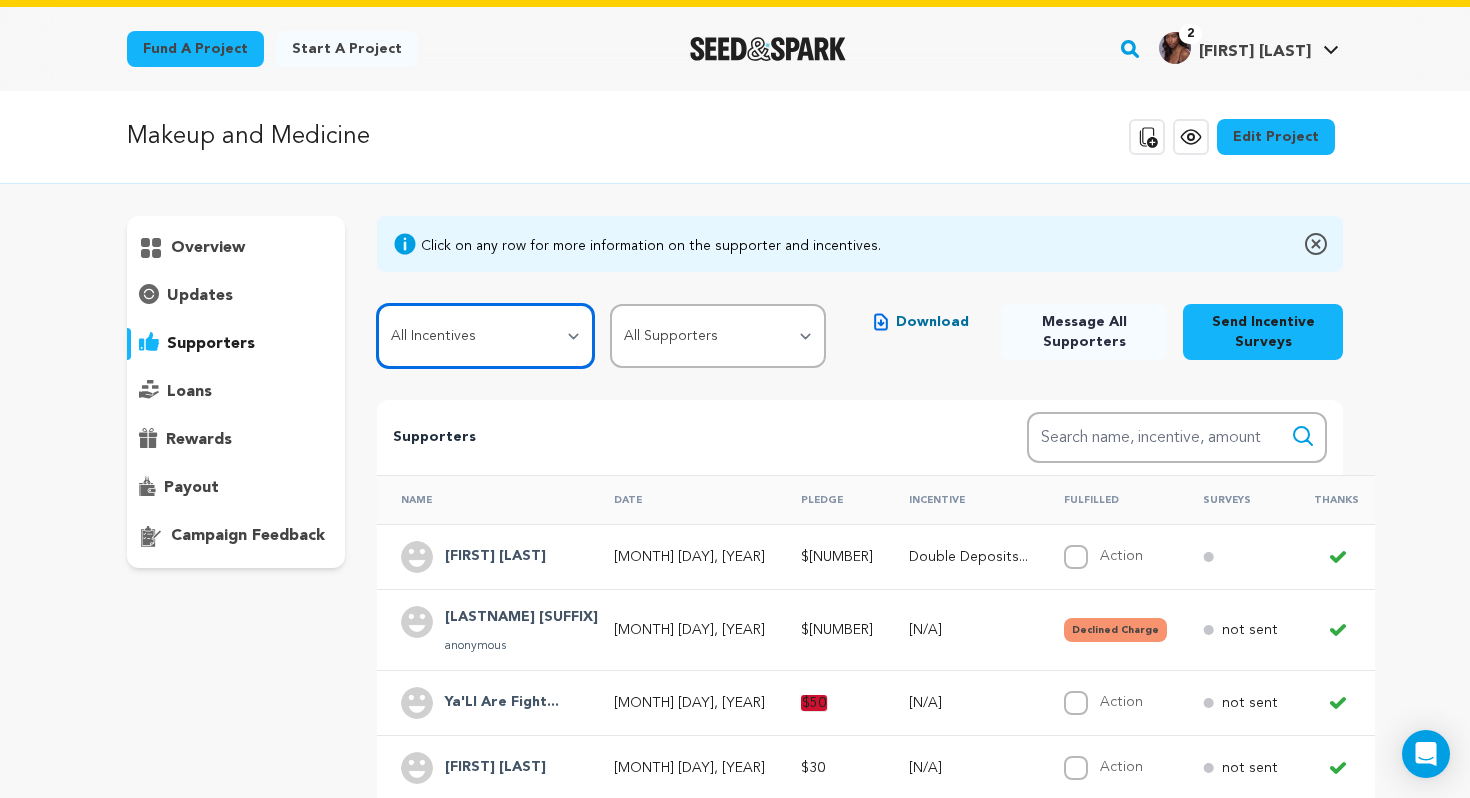 click on "All Incentives
I Hate It Here...Okay!
Quarter Life Crisis...Okay?
Double Deposits…Uhhh Okay?
White Coat Or Cosmetic Belt?…Okay?!
The Right Choice…Okay! ?" at bounding box center (485, 336) 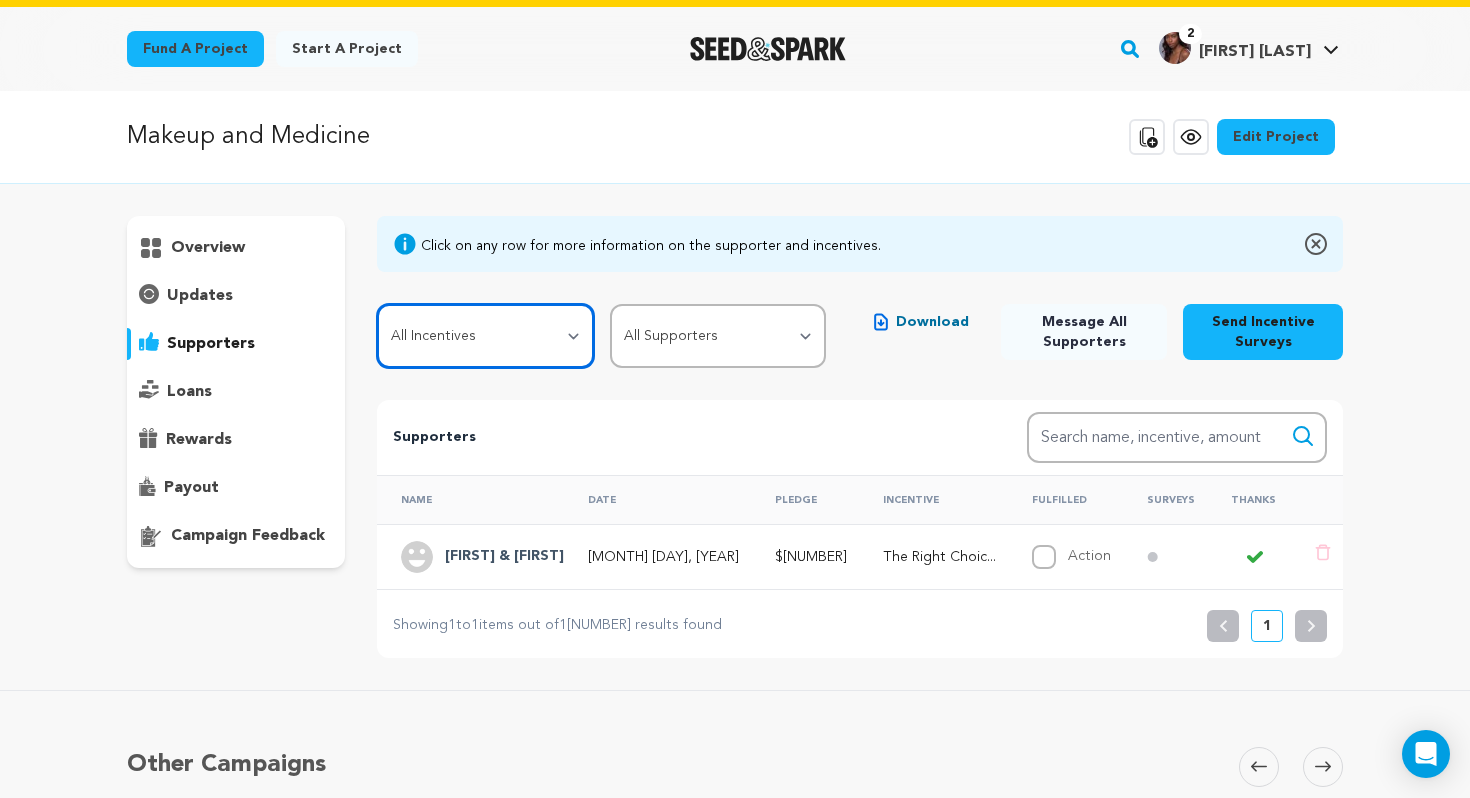 click on "All Incentives
I Hate It Here...Okay!
Quarter Life Crisis...Okay?
Double Deposits…Uhhh Okay?
White Coat Or Cosmetic Belt?…Okay?!
The Right Choice…Okay! ?" at bounding box center [485, 336] 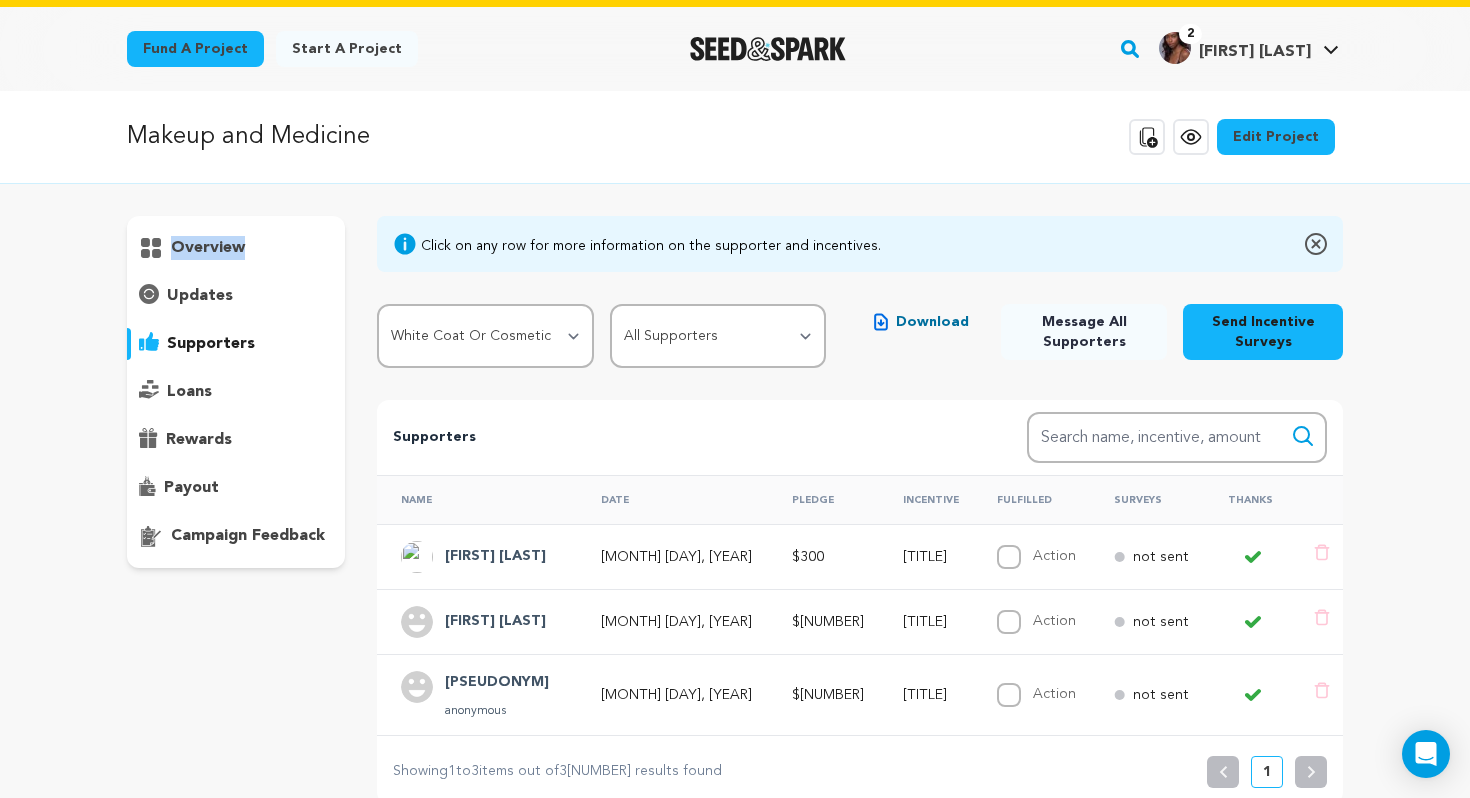 click on "overview" at bounding box center [208, 248] 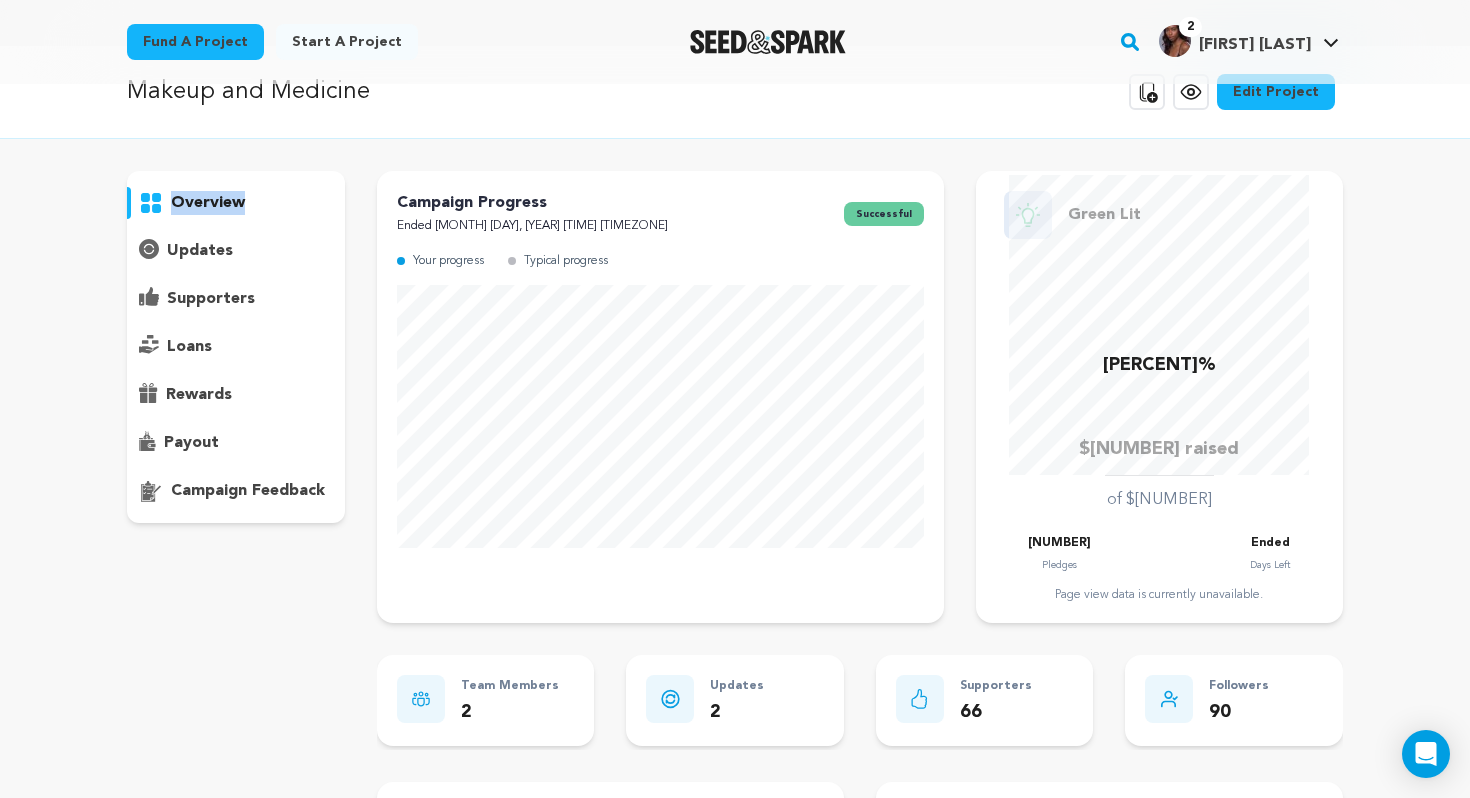 scroll, scrollTop: 0, scrollLeft: 0, axis: both 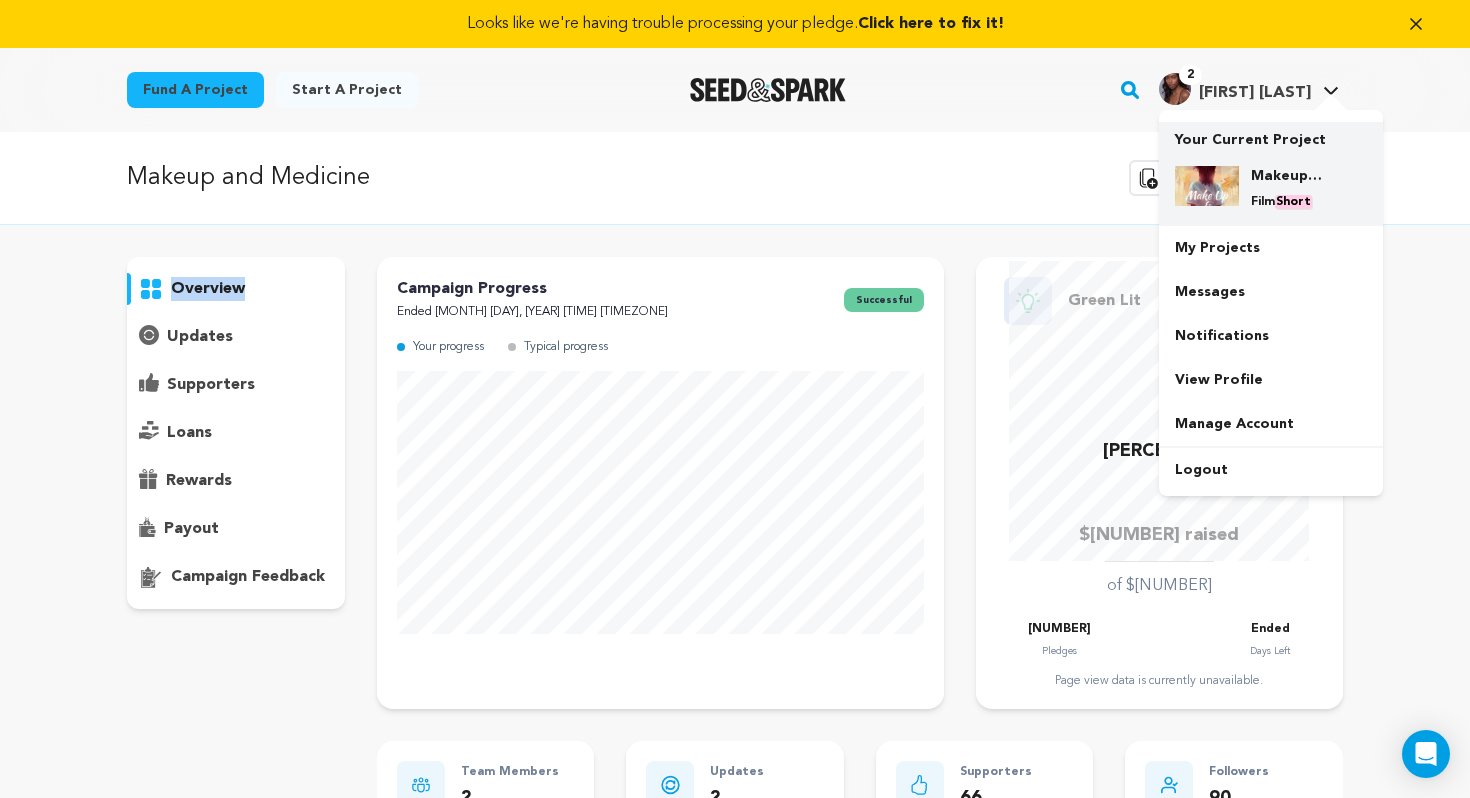 type 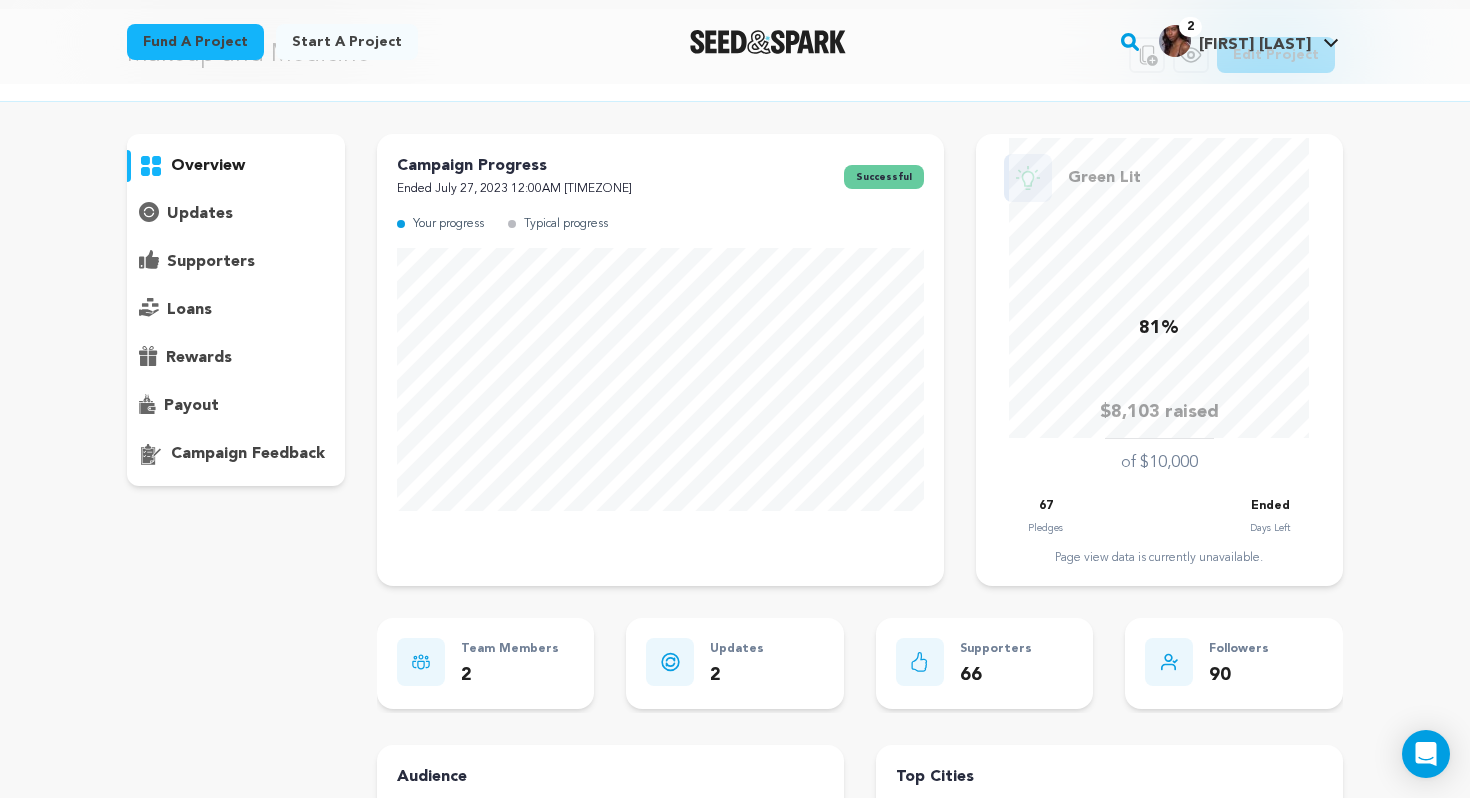 scroll, scrollTop: 0, scrollLeft: 0, axis: both 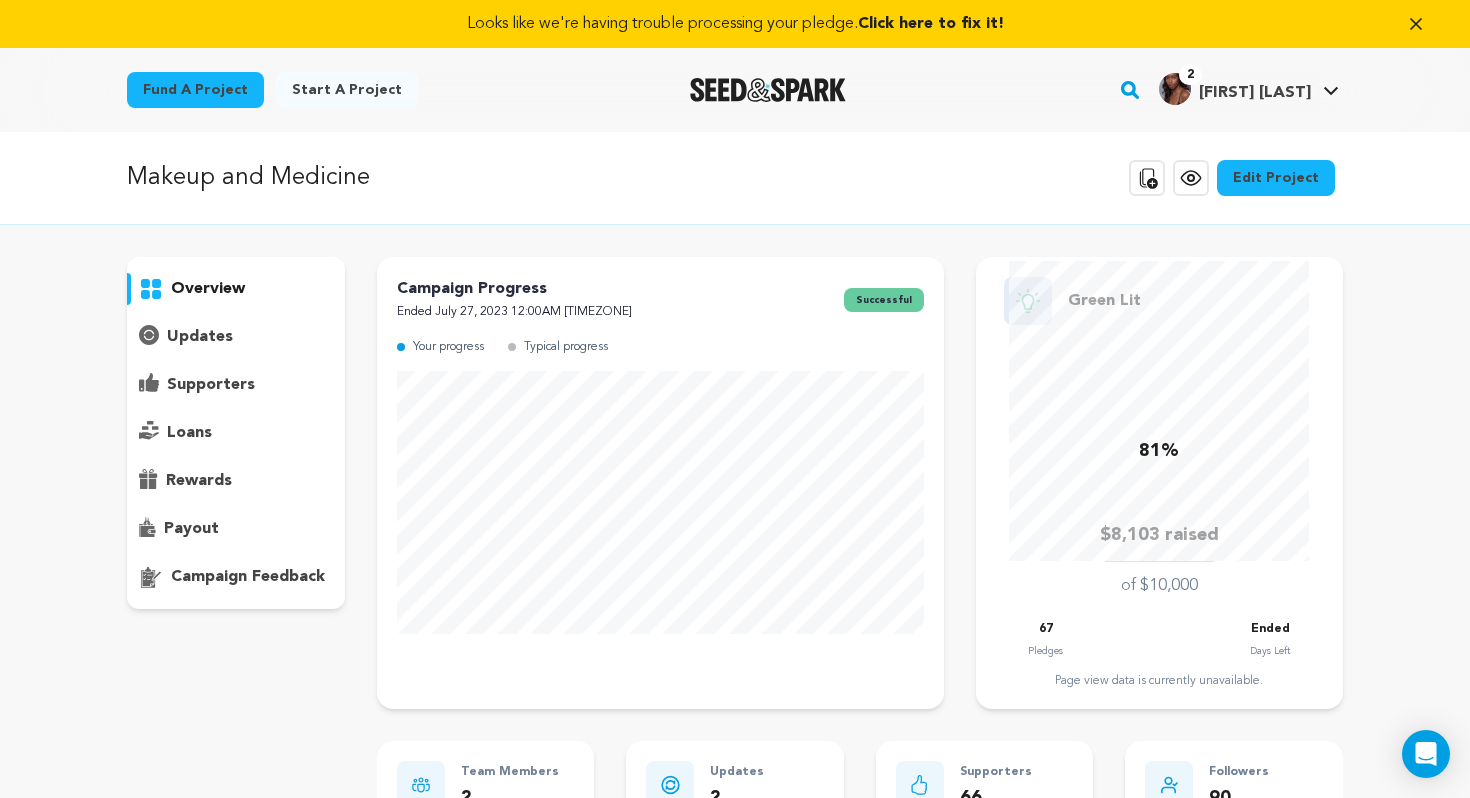 click 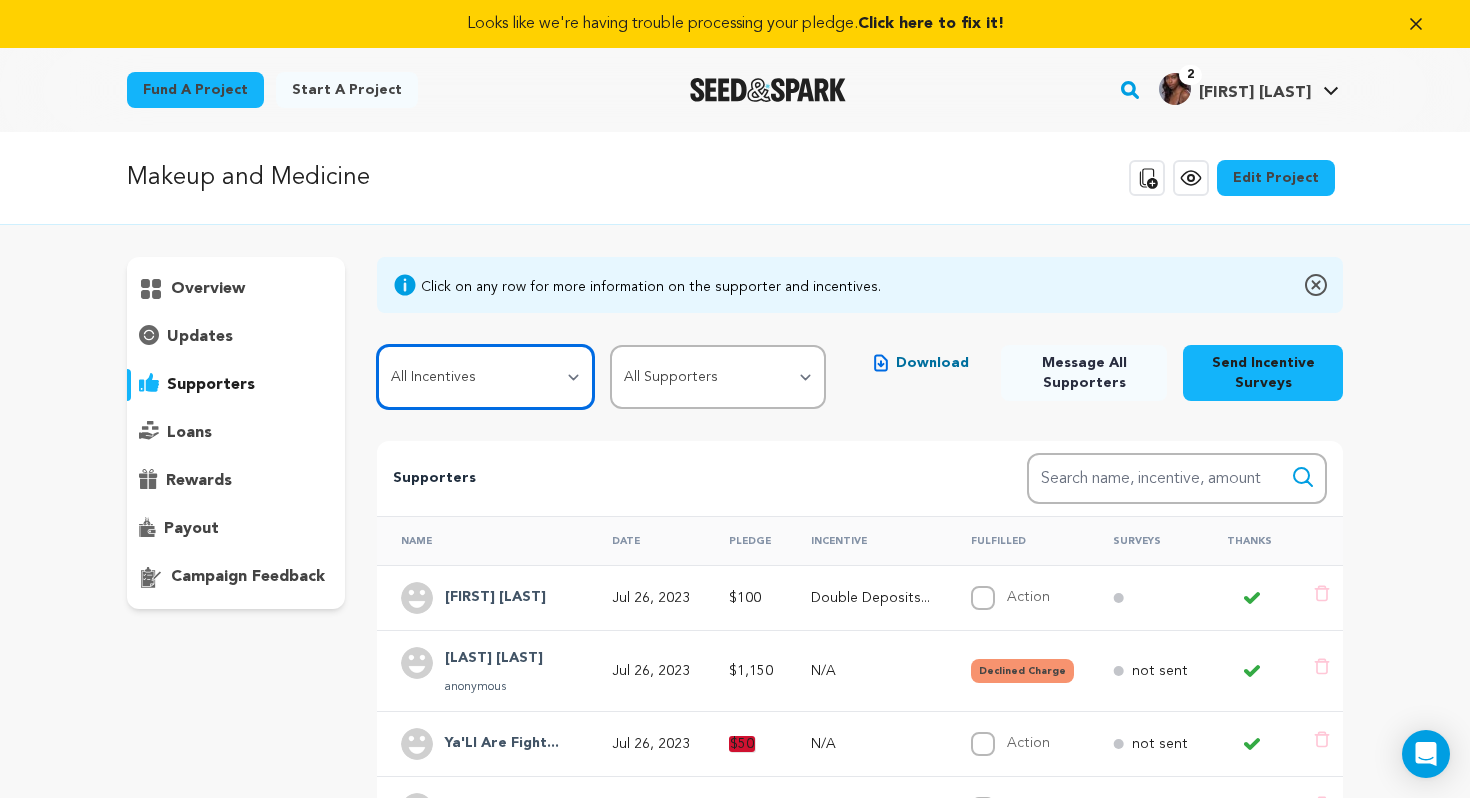click on "All Incentives
I Hate It Here...Okay!
Quarter Life Crisis...Okay?
Double Deposits…Uhhh Okay?
White Coat Or Cosmetic Belt?…Okay?!
The Right Choice…Okay! ?" at bounding box center (485, 377) 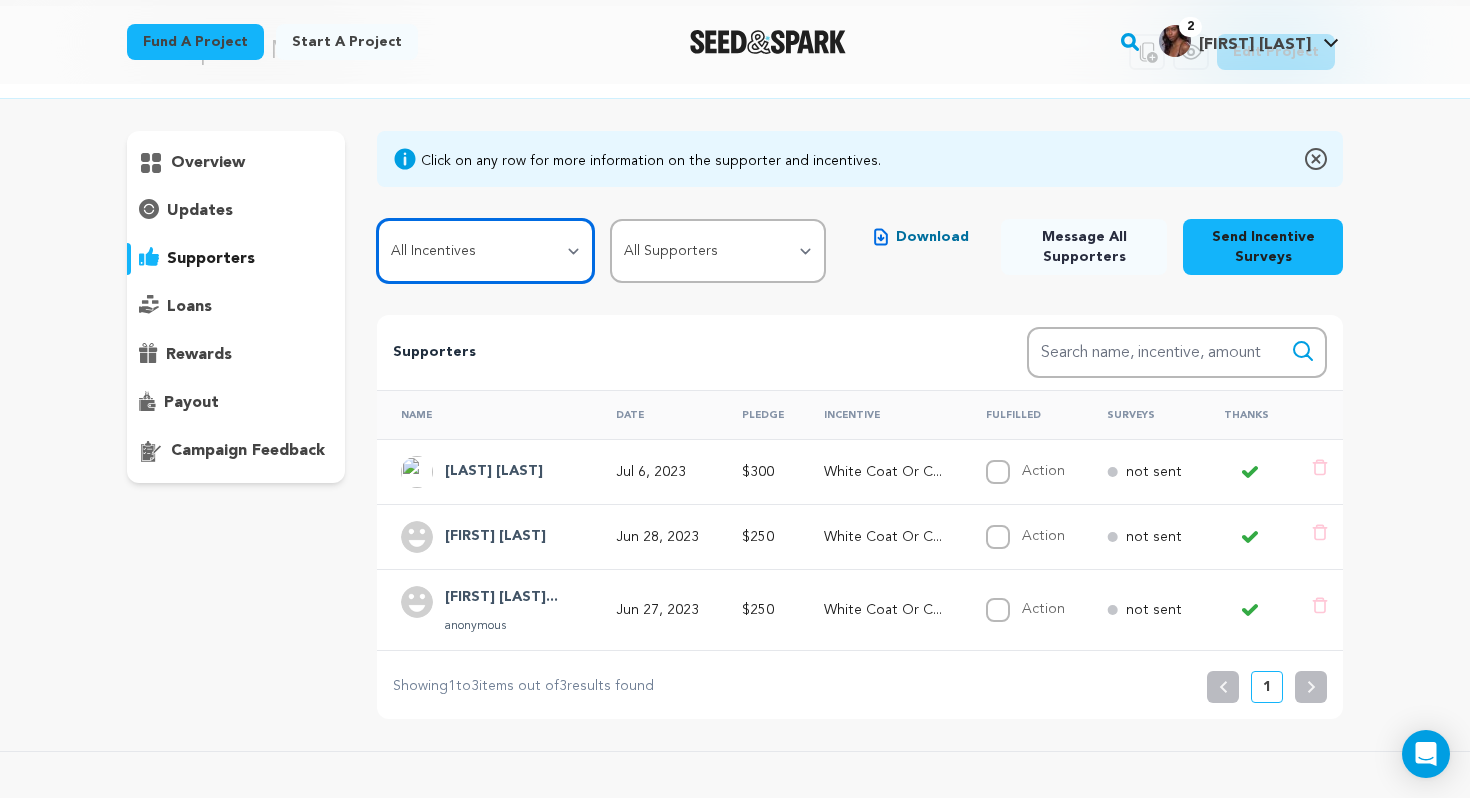 scroll, scrollTop: 118, scrollLeft: 0, axis: vertical 